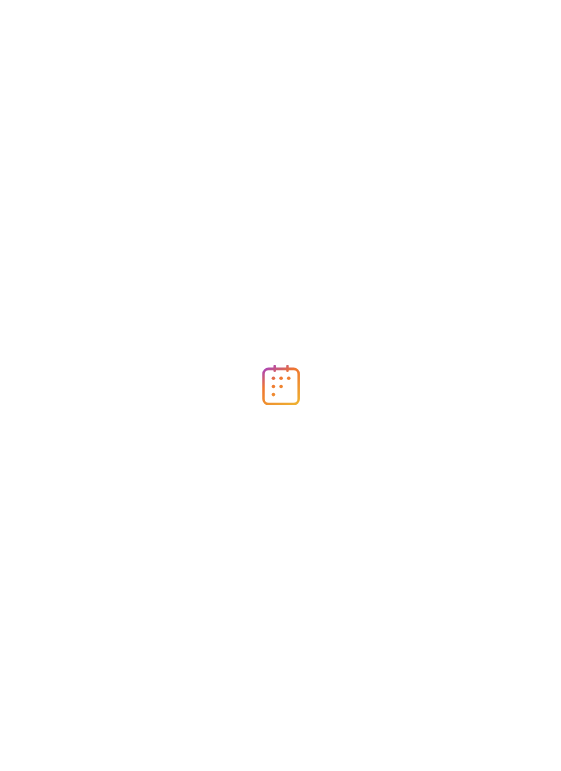 scroll, scrollTop: 0, scrollLeft: 0, axis: both 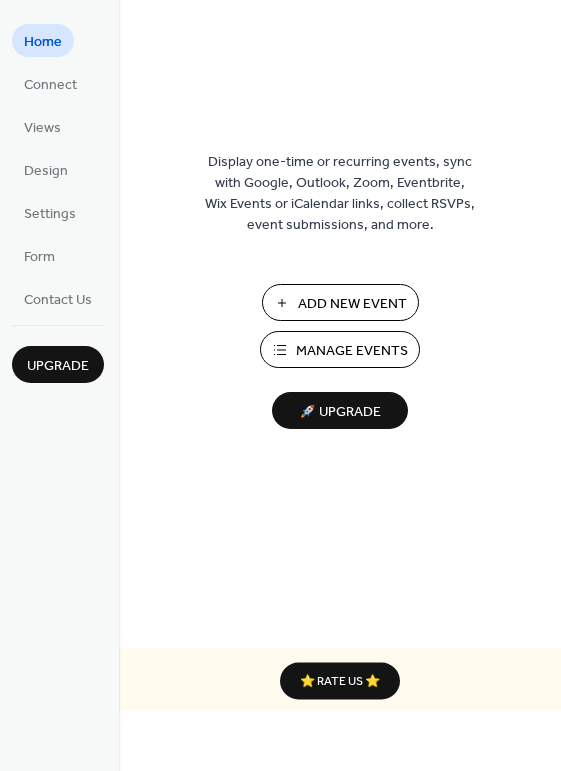 click on "Add New Event" at bounding box center (352, 304) 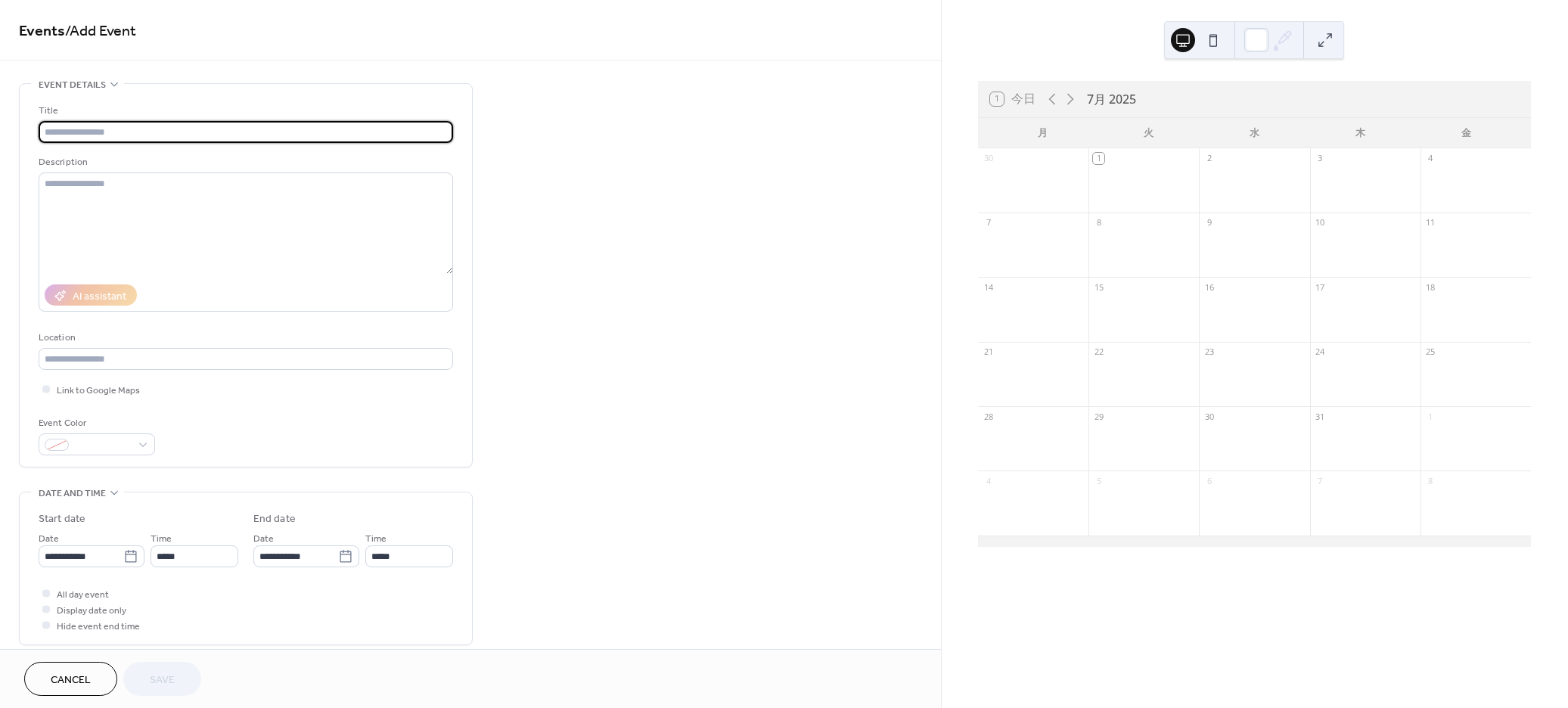 scroll, scrollTop: 0, scrollLeft: 0, axis: both 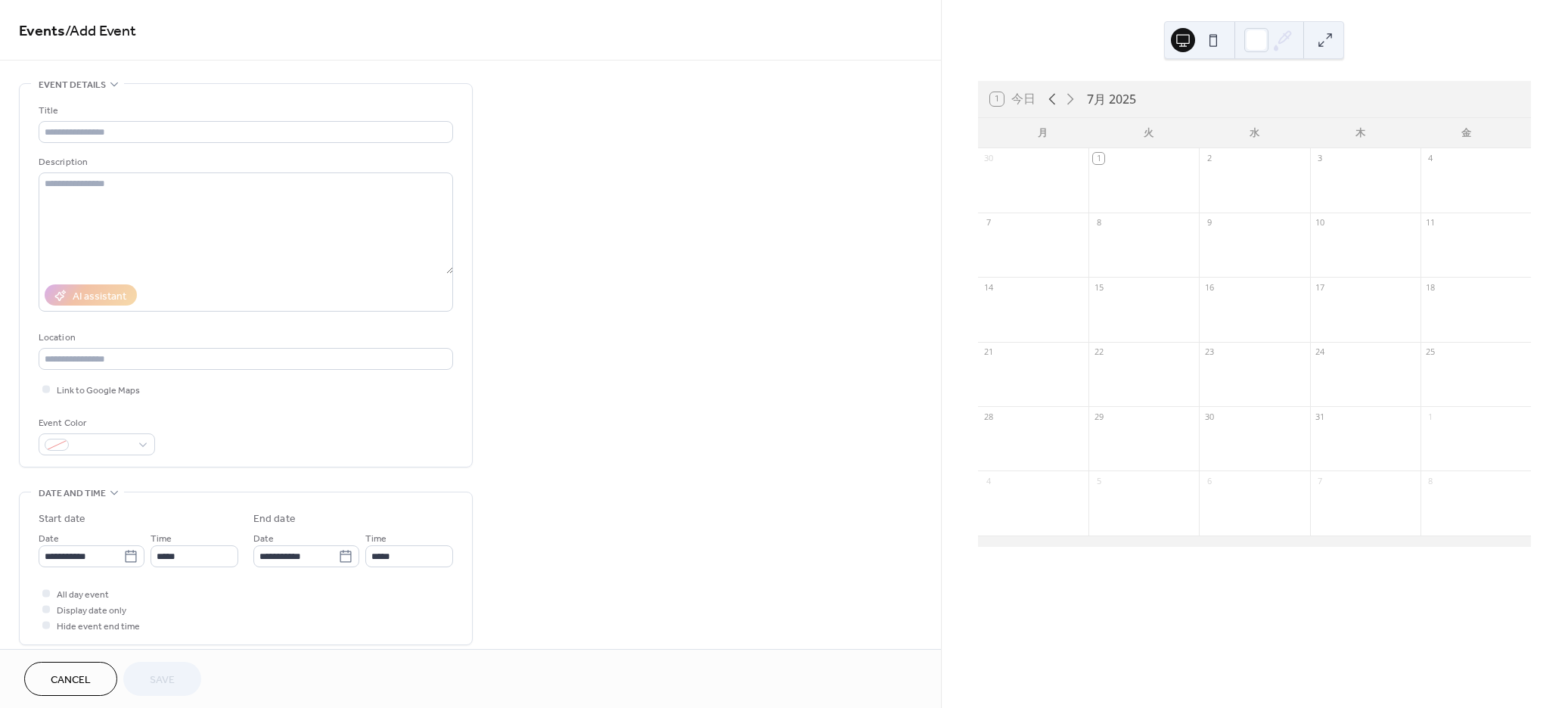 click 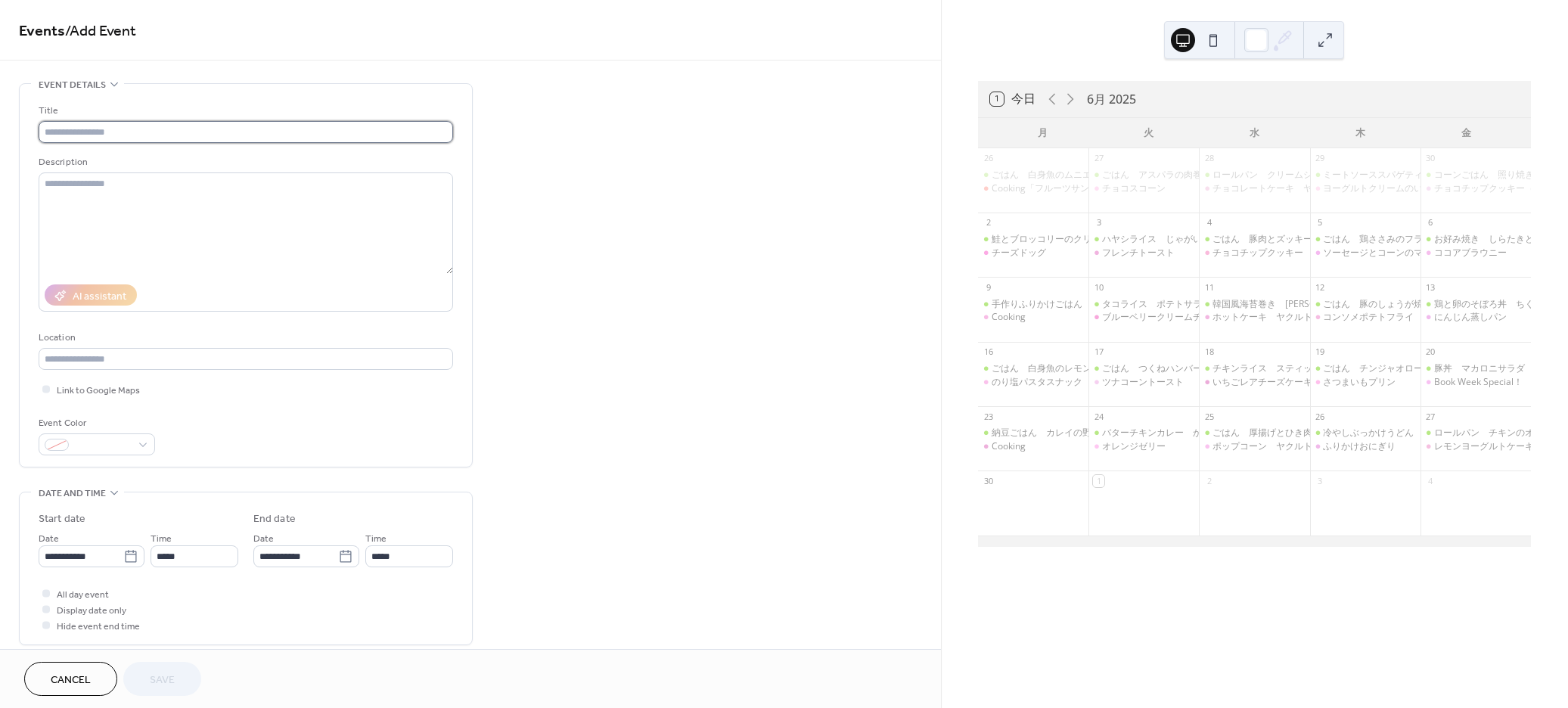 click at bounding box center (246, 132) 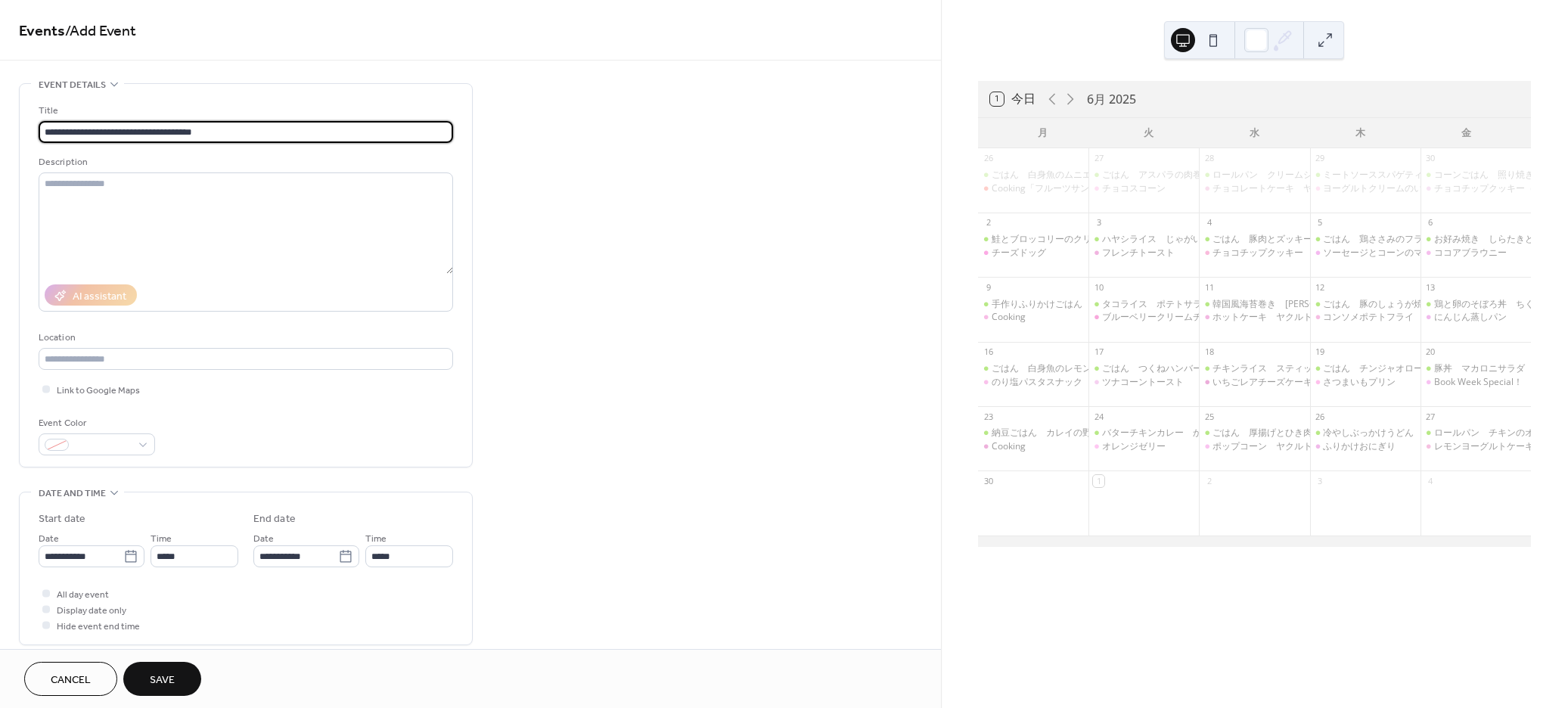type on "**********" 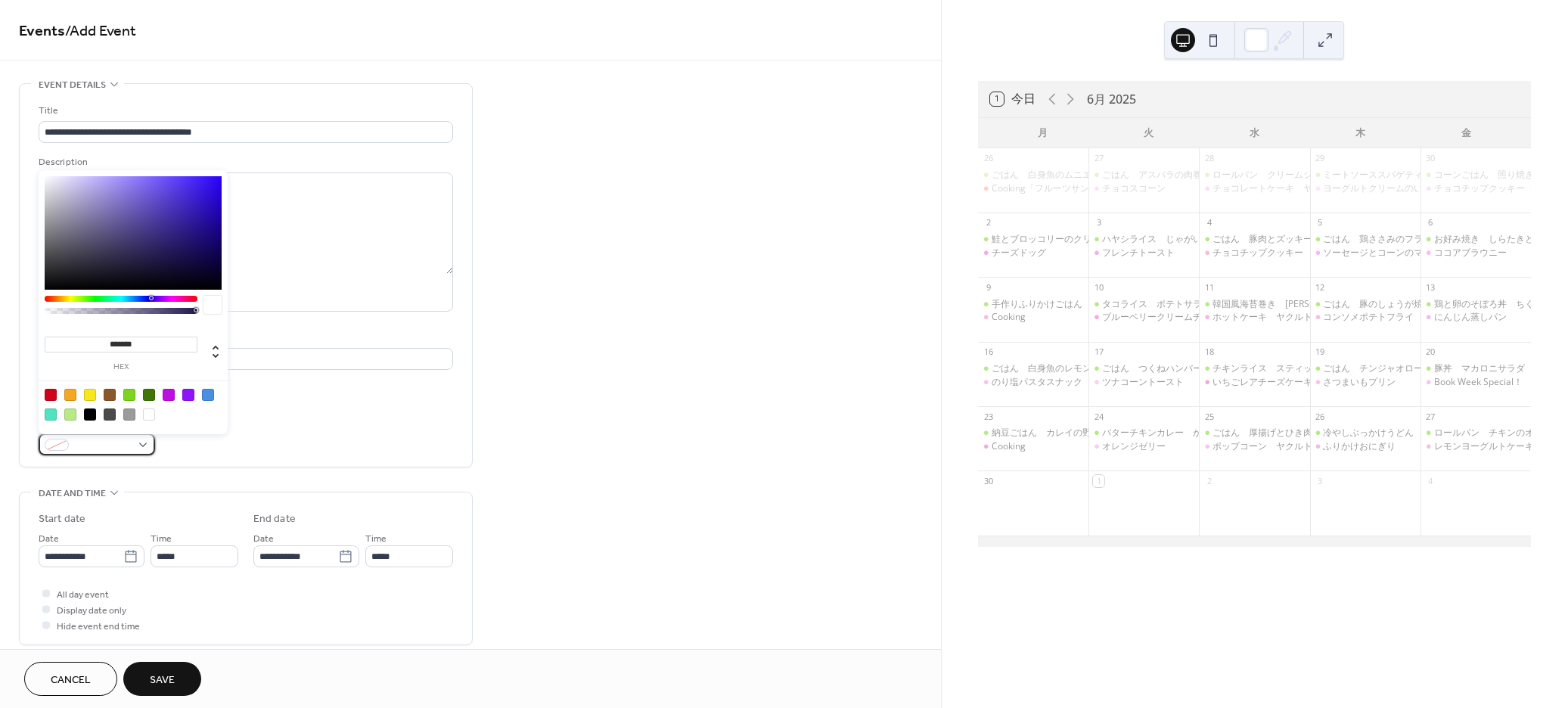 click at bounding box center [97, 444] 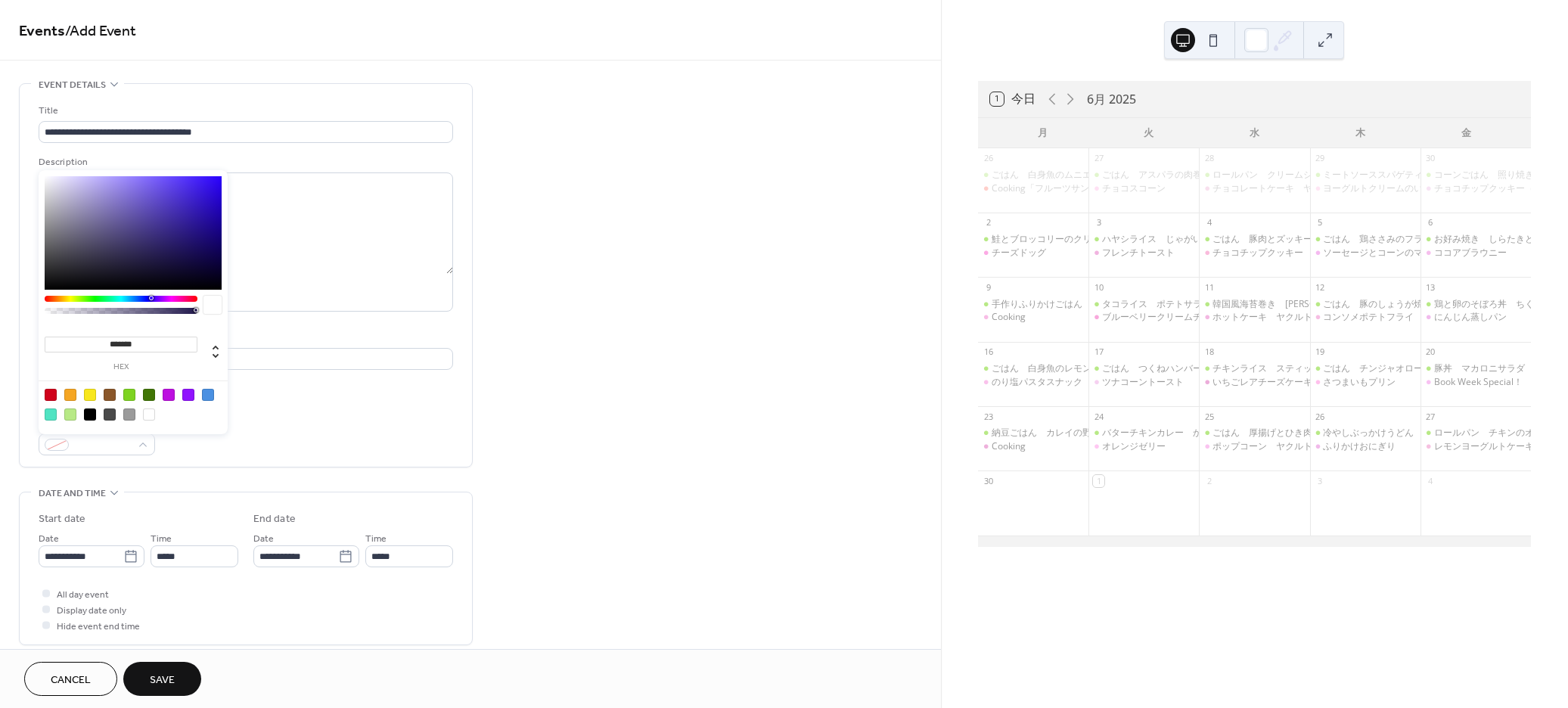 click at bounding box center [70, 415] 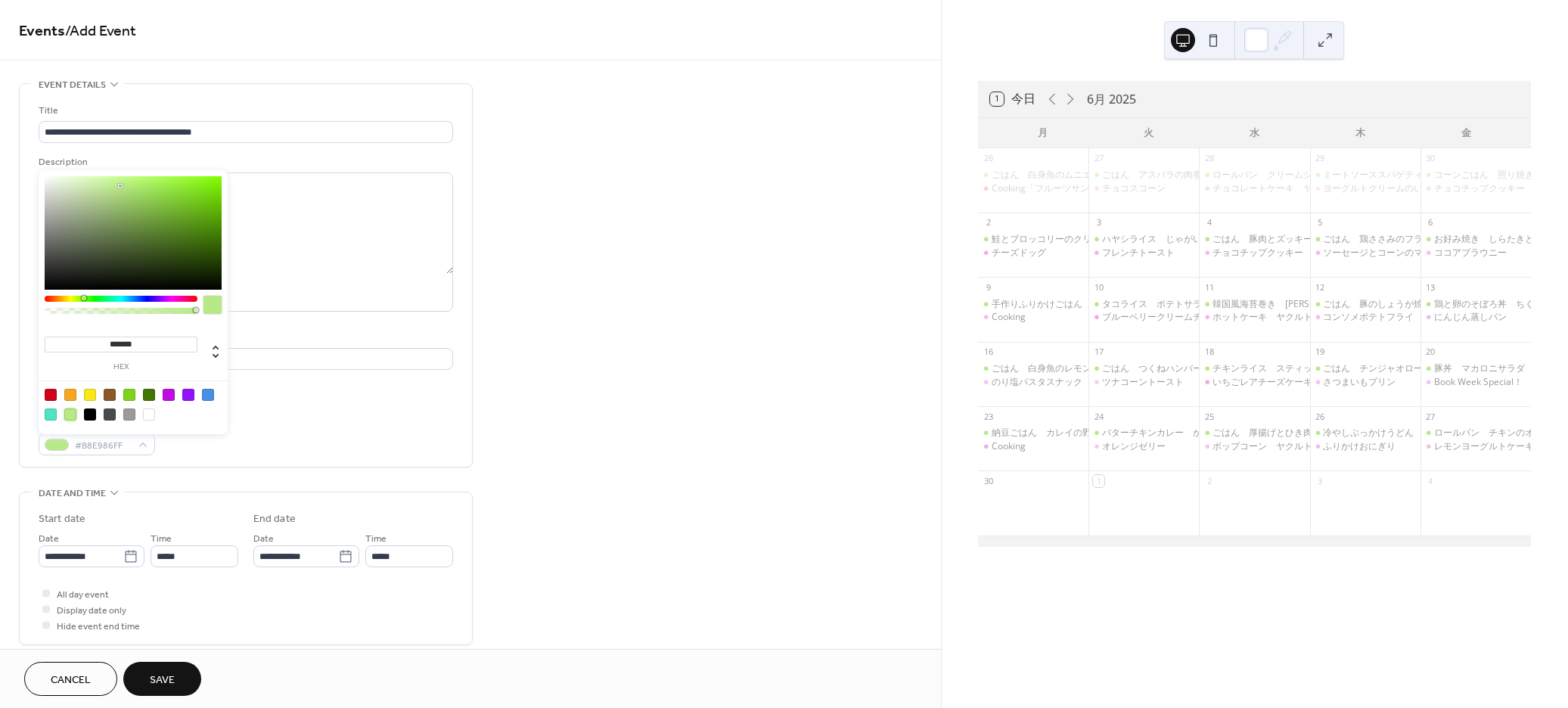 click on "**********" at bounding box center [246, 536] 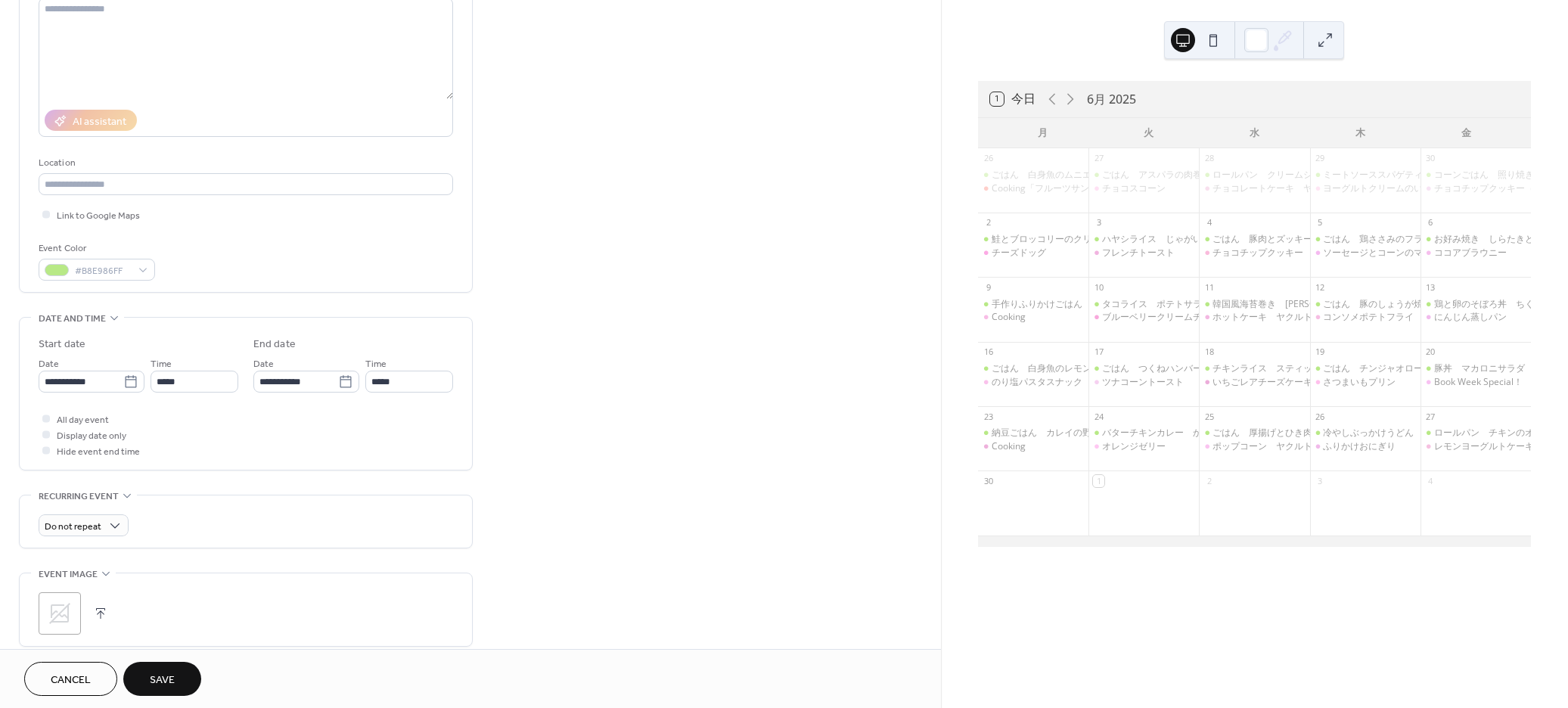 scroll, scrollTop: 227, scrollLeft: 0, axis: vertical 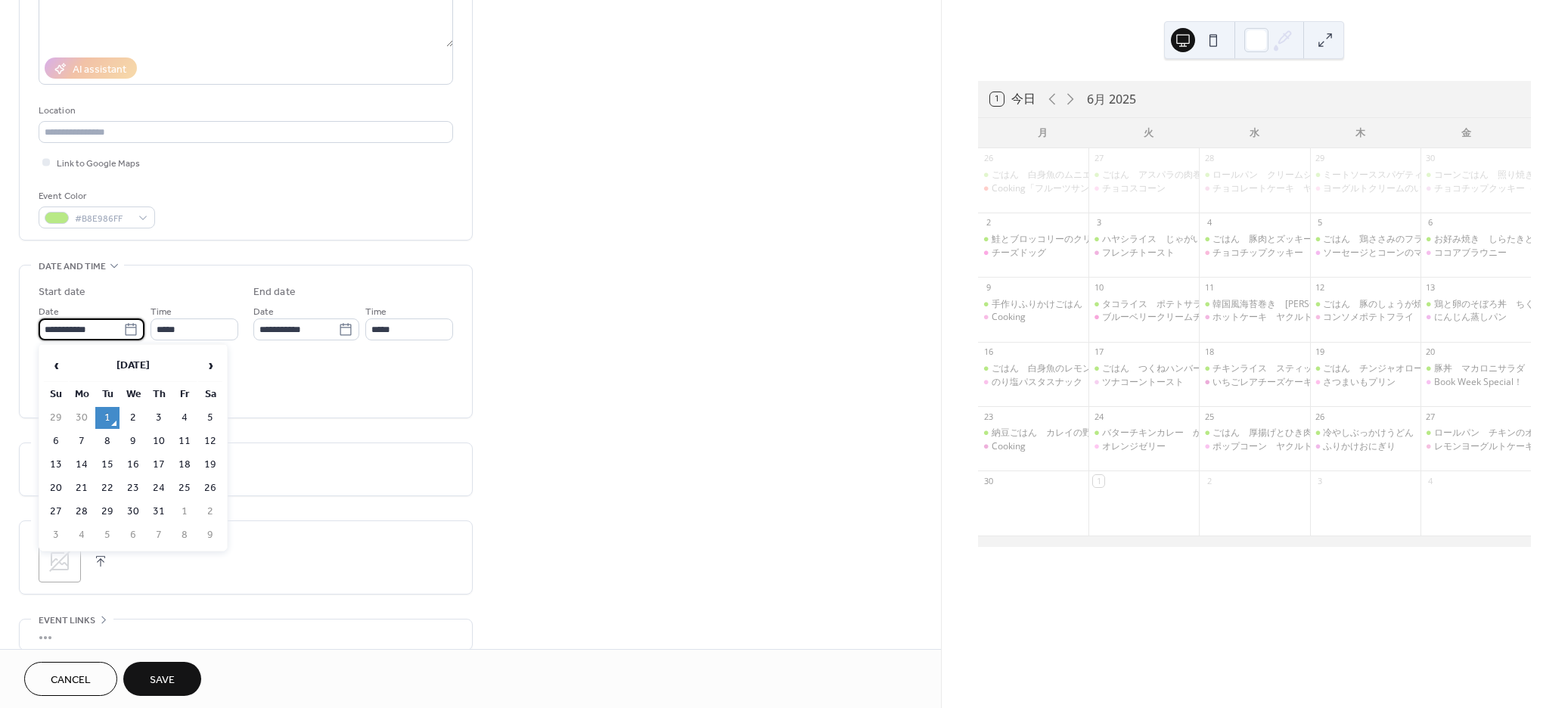 click on "**********" at bounding box center (81, 329) 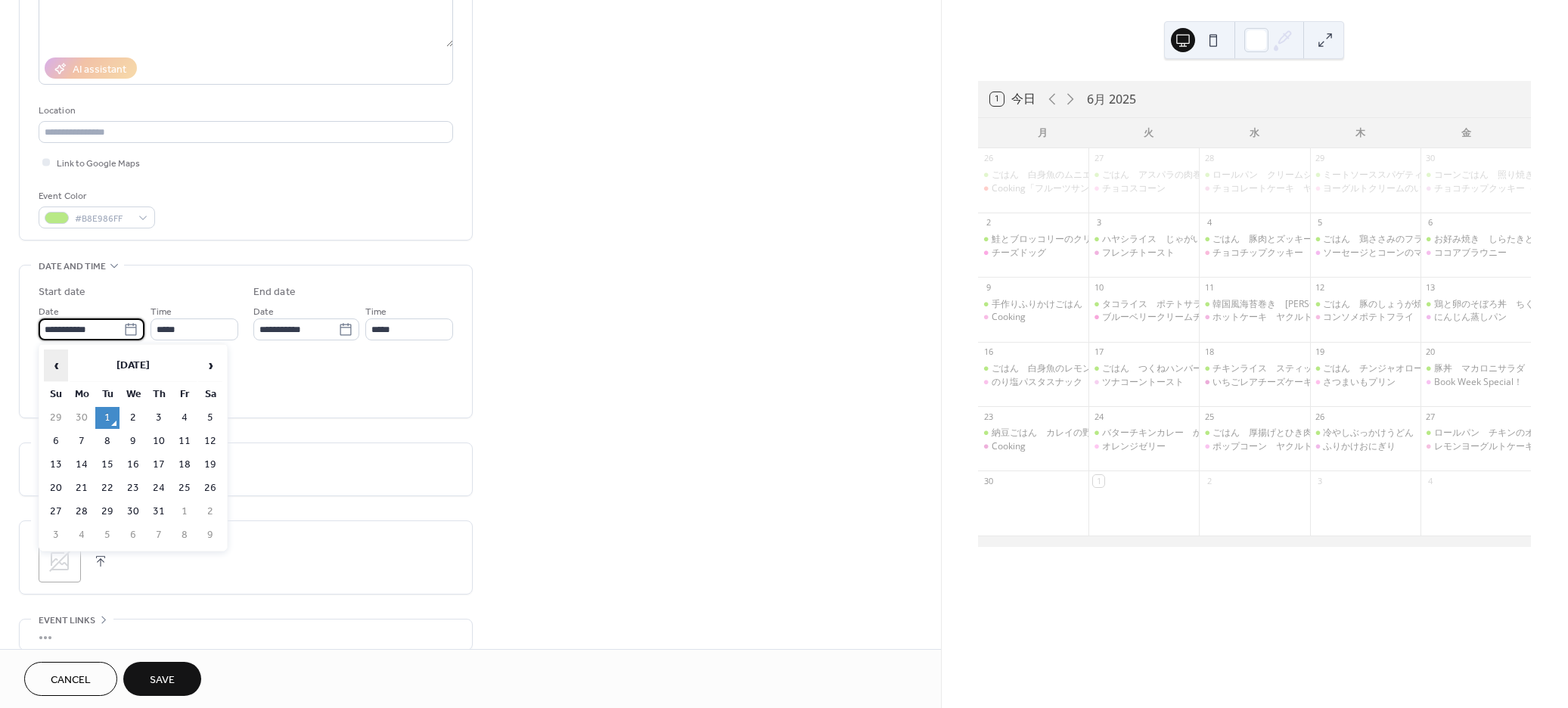 click on "‹" at bounding box center [56, 365] 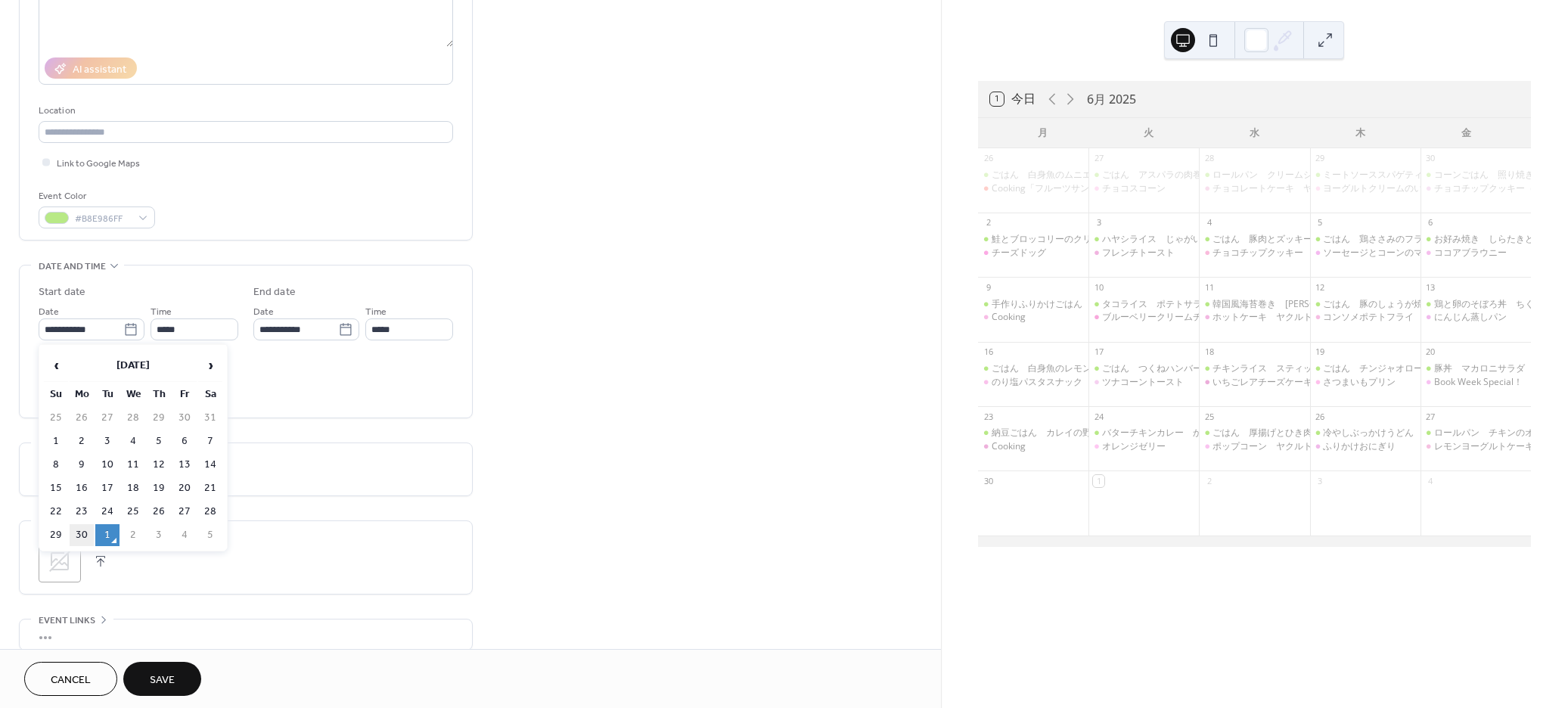 click on "30" at bounding box center (82, 535) 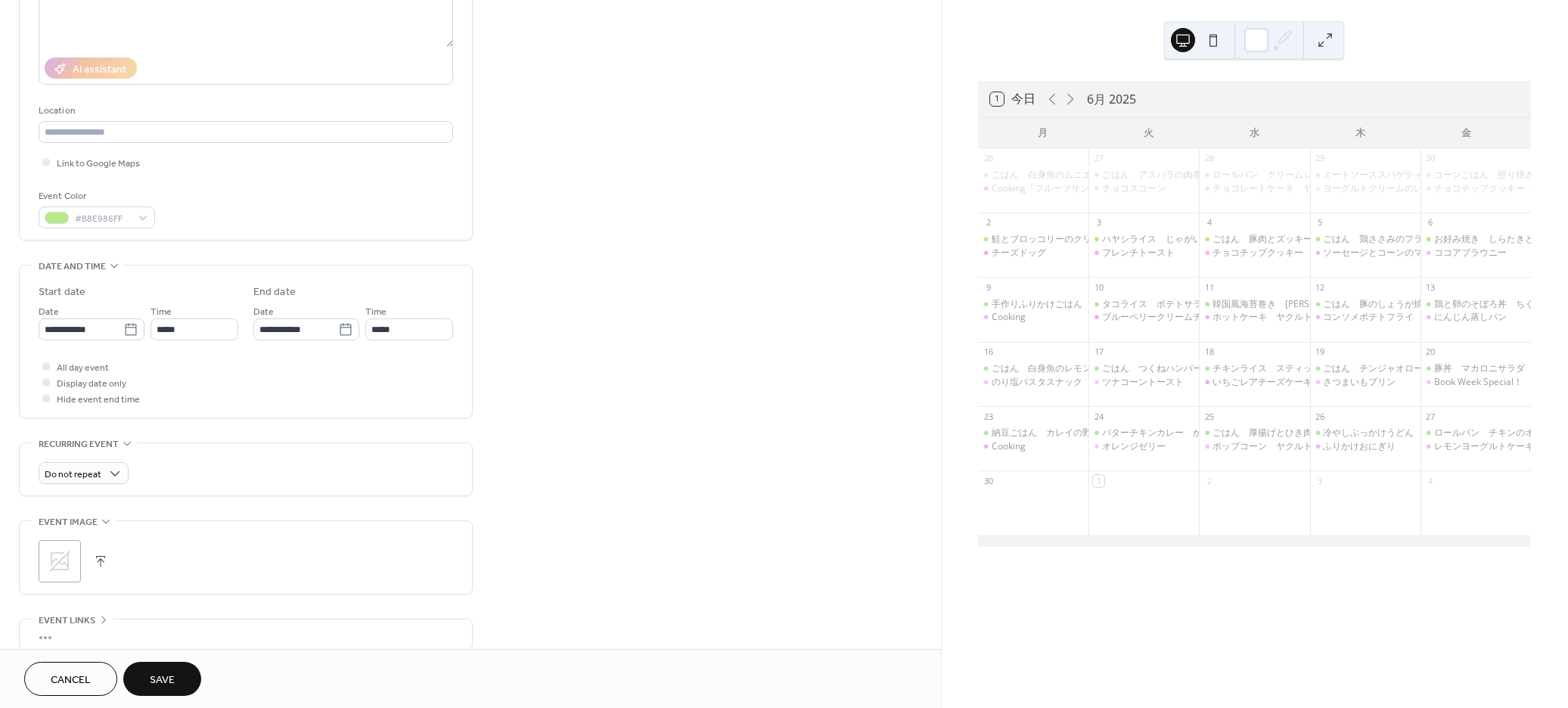 click at bounding box center [101, 561] 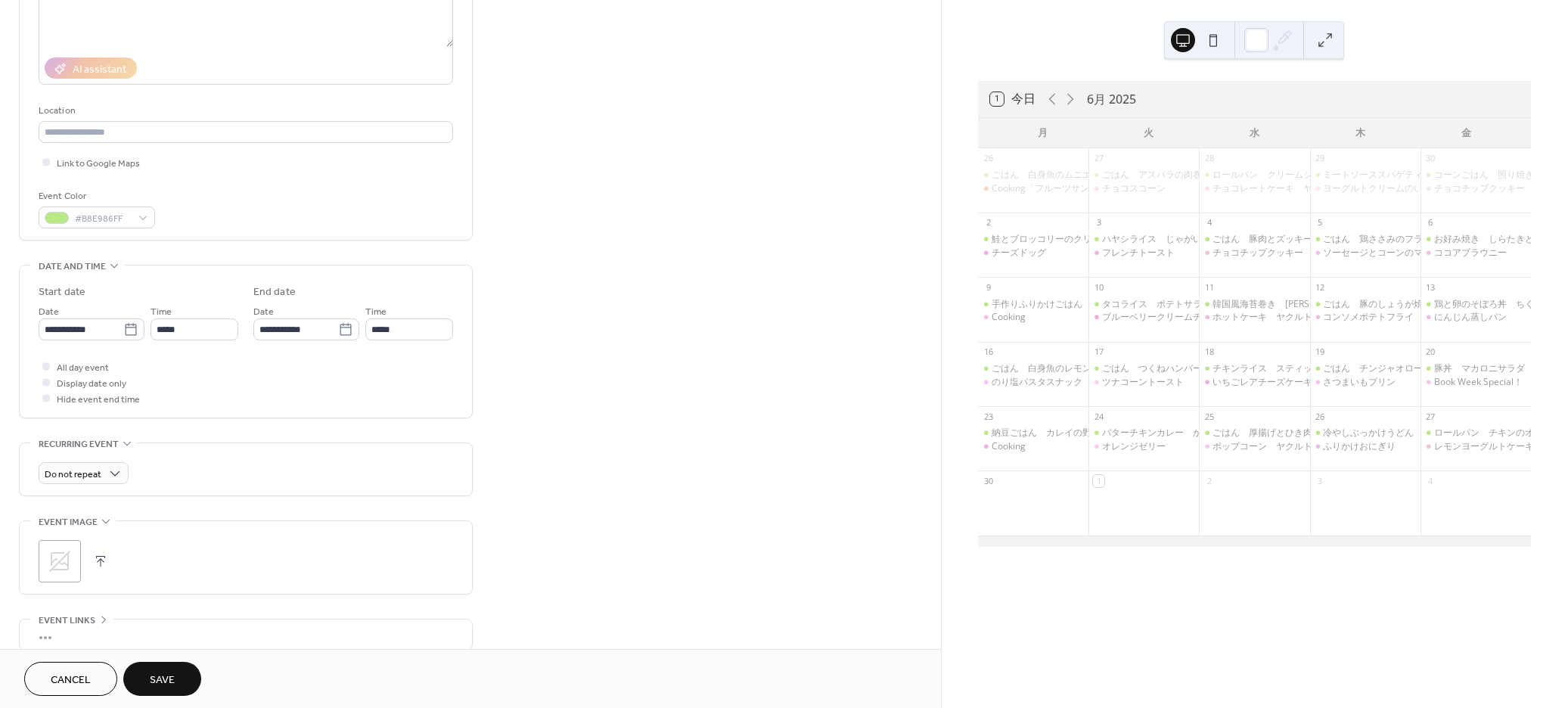 click on "Save" at bounding box center [162, 680] 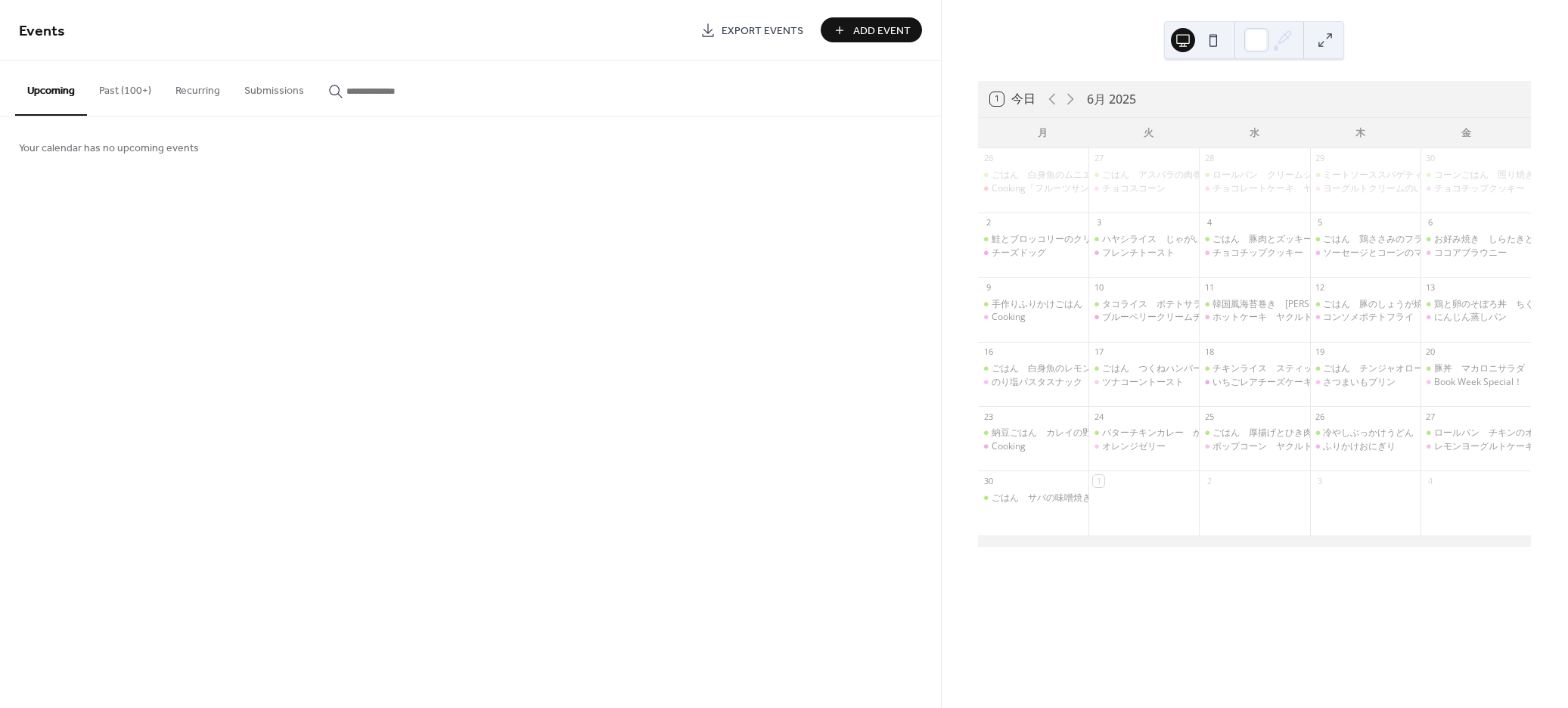 click on "Add Event" at bounding box center [882, 31] 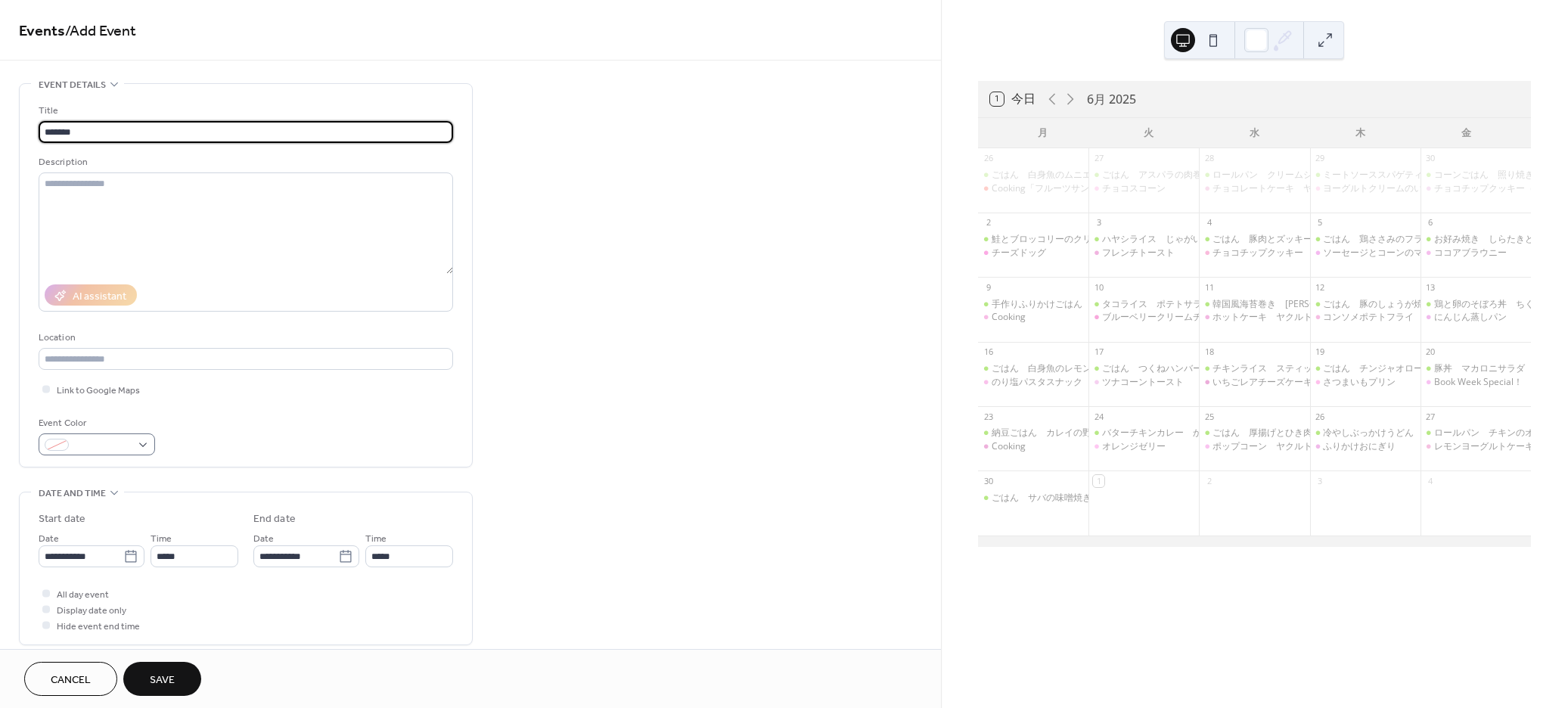 type on "*******" 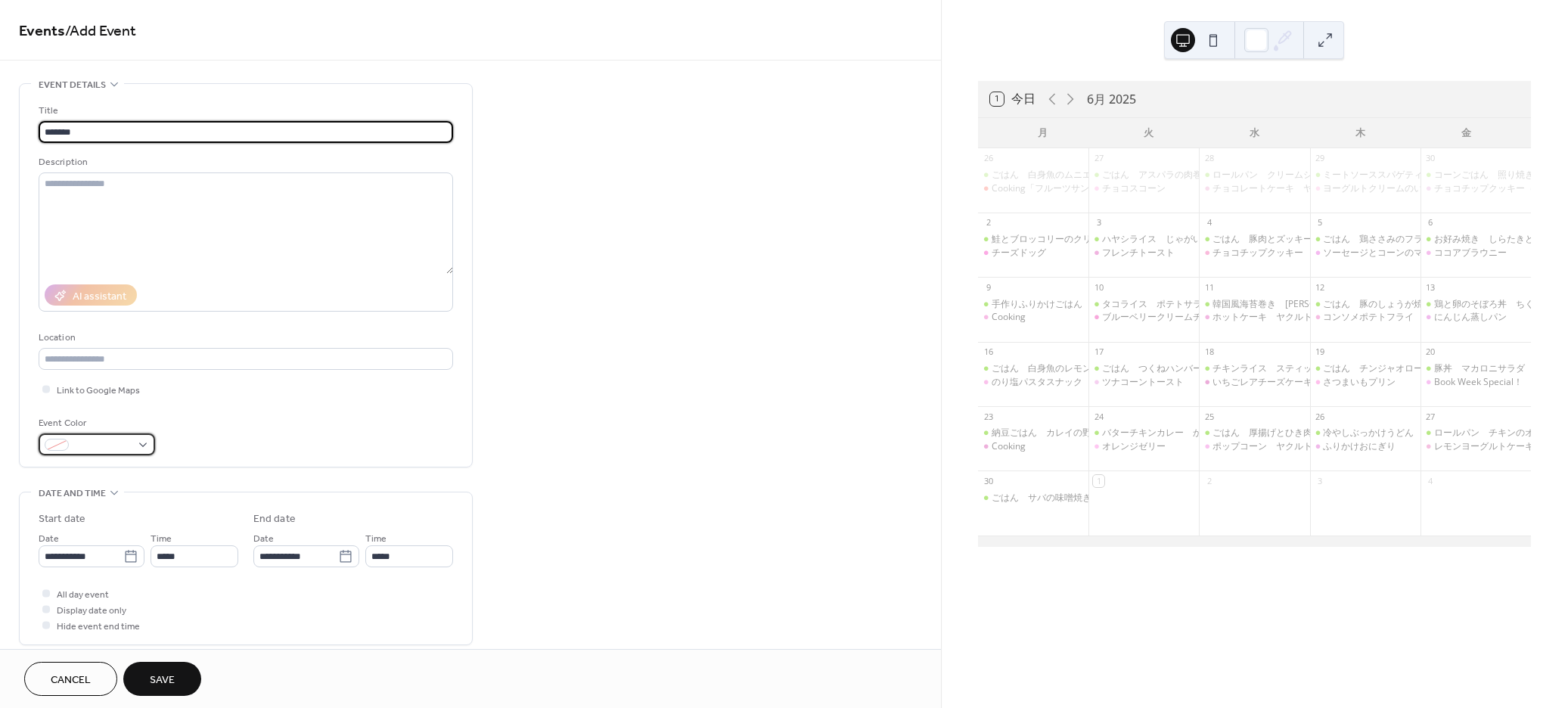 click at bounding box center [97, 444] 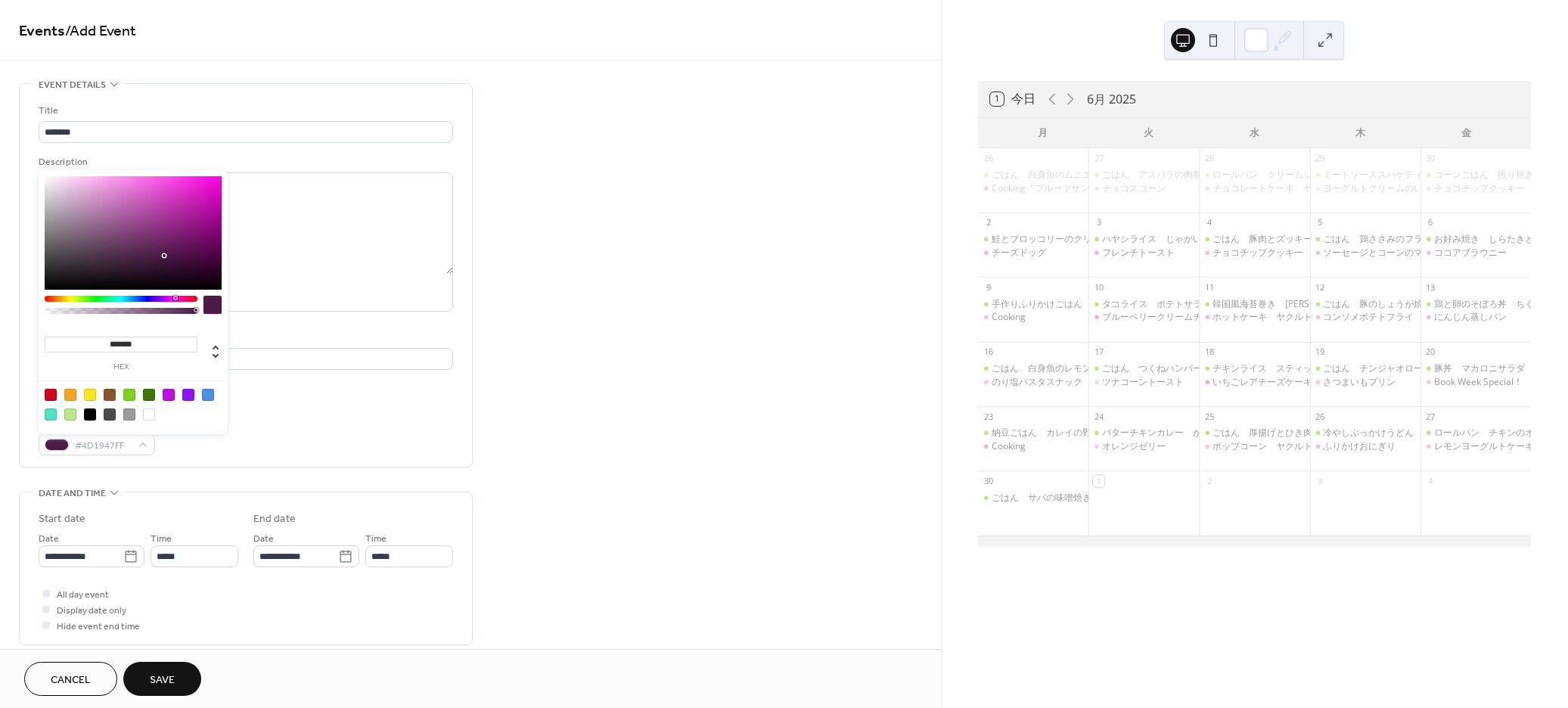 click at bounding box center [121, 299] 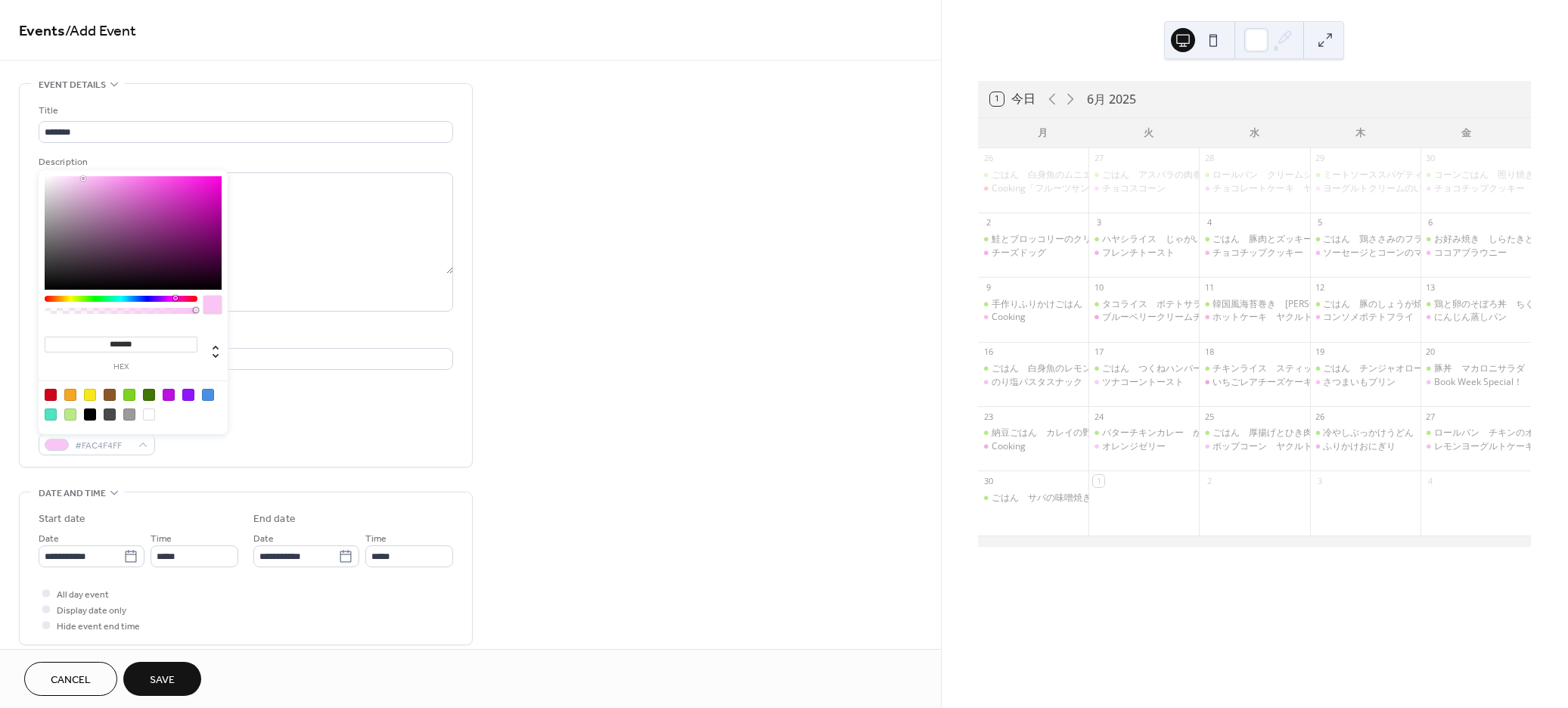 click on "Title ******* Description AI assistant Location Link to Google Maps Event Color #FAC4F4FF" at bounding box center (246, 279) 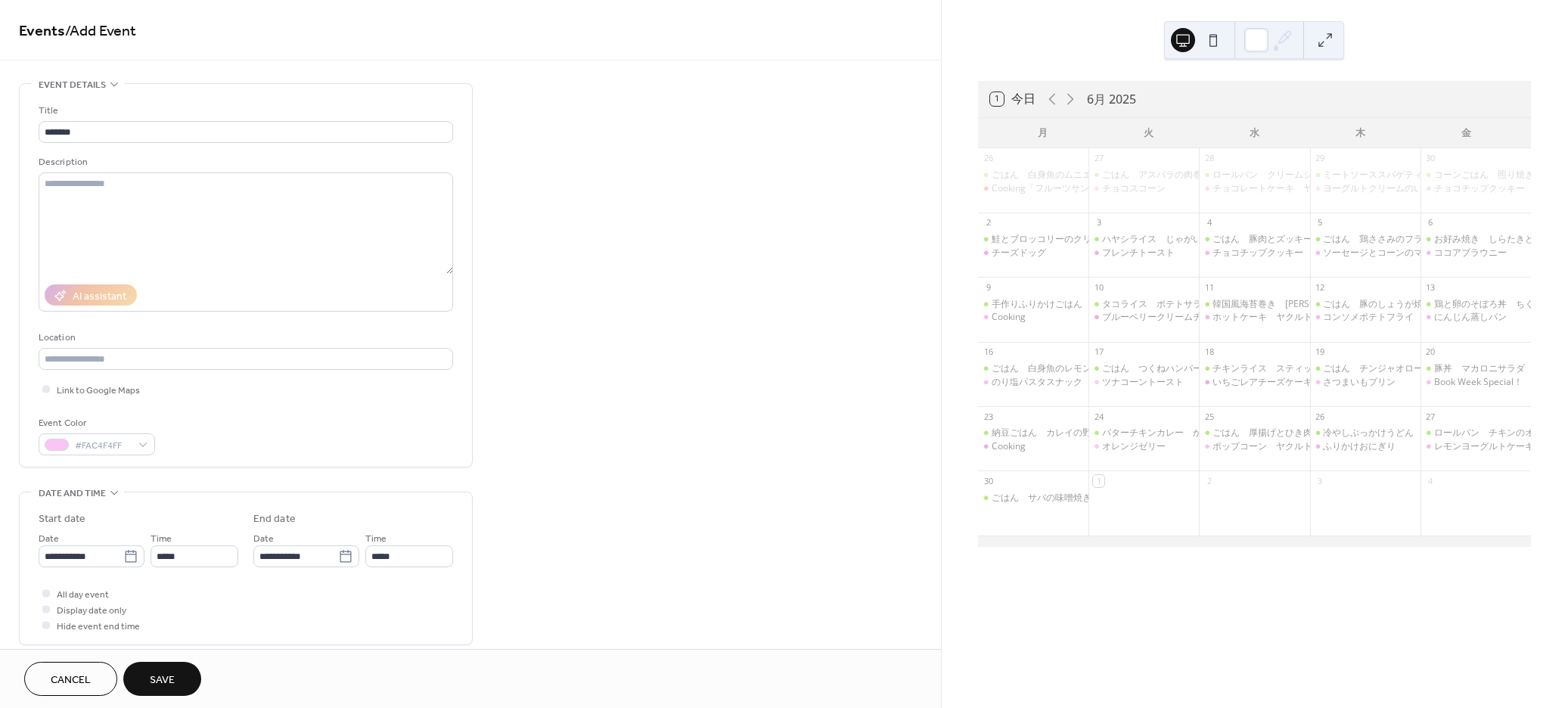scroll, scrollTop: 227, scrollLeft: 0, axis: vertical 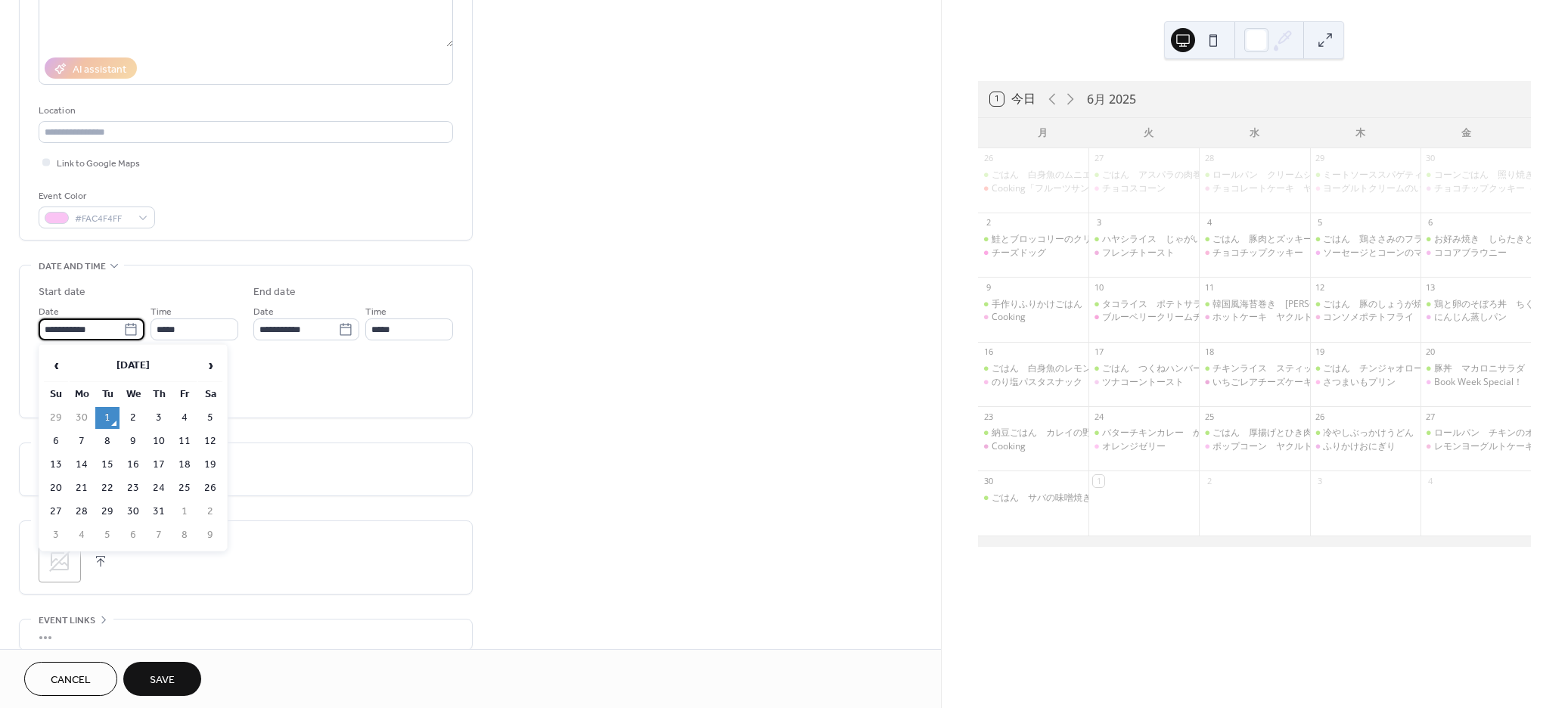 click on "**********" at bounding box center (81, 329) 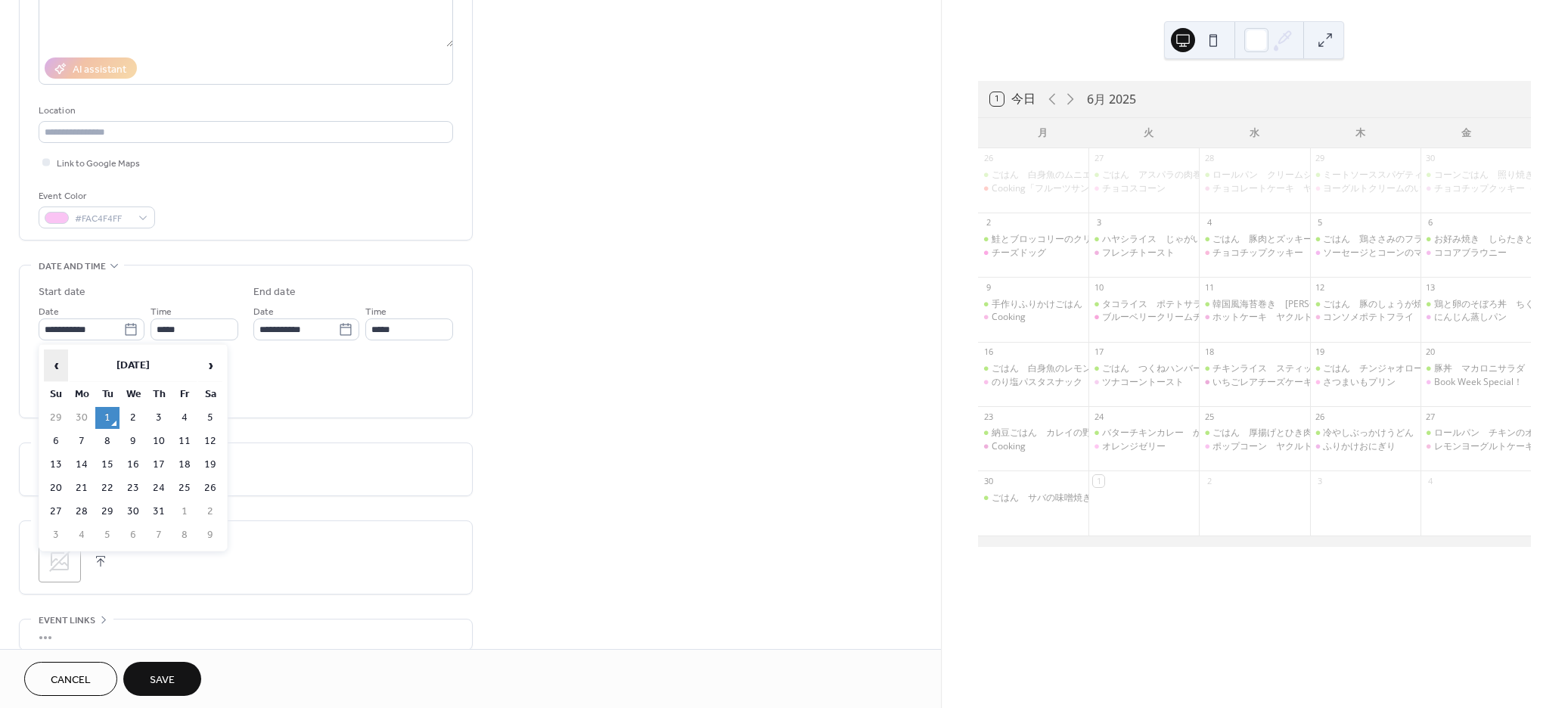 drag, startPoint x: 51, startPoint y: 358, endPoint x: 83, endPoint y: 399, distance: 52.00961 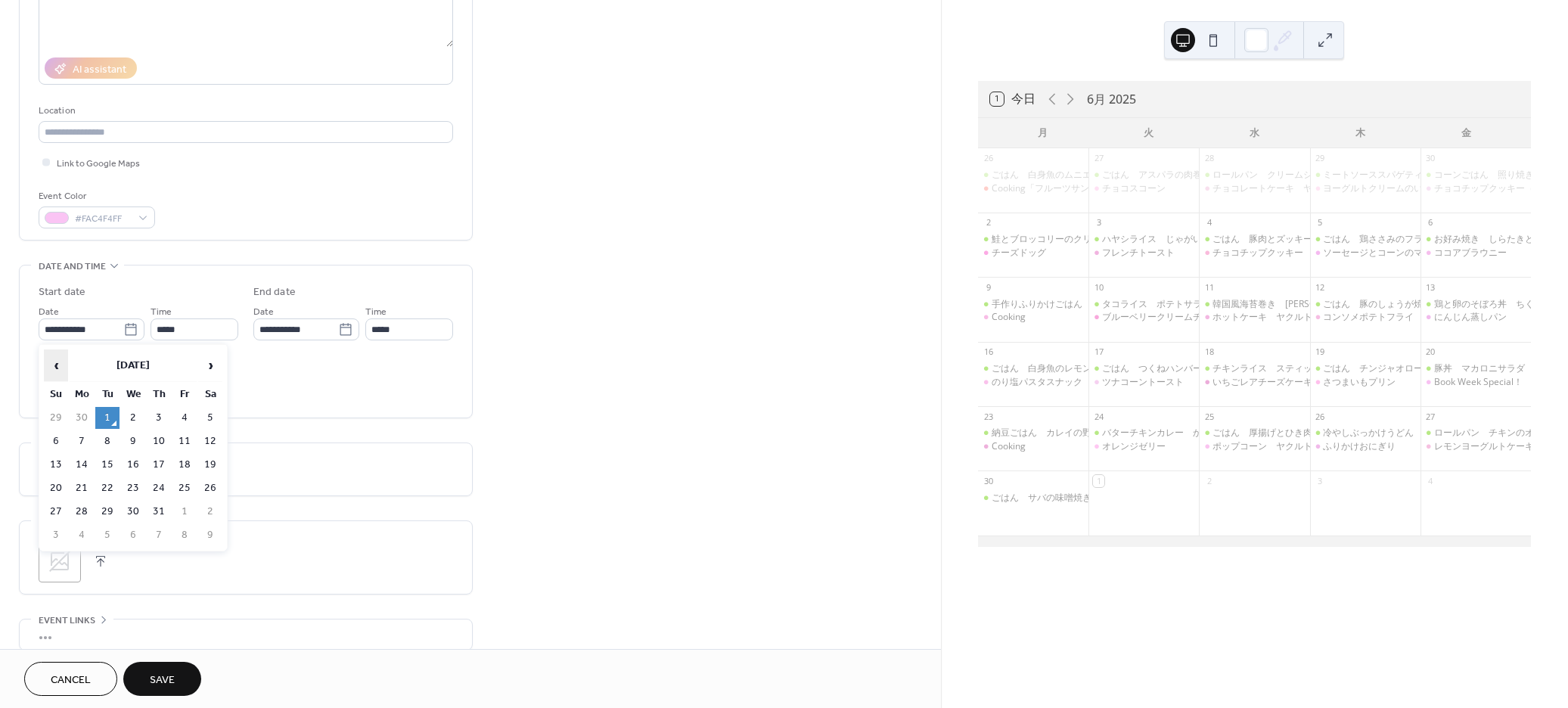 click on "‹" at bounding box center (56, 365) 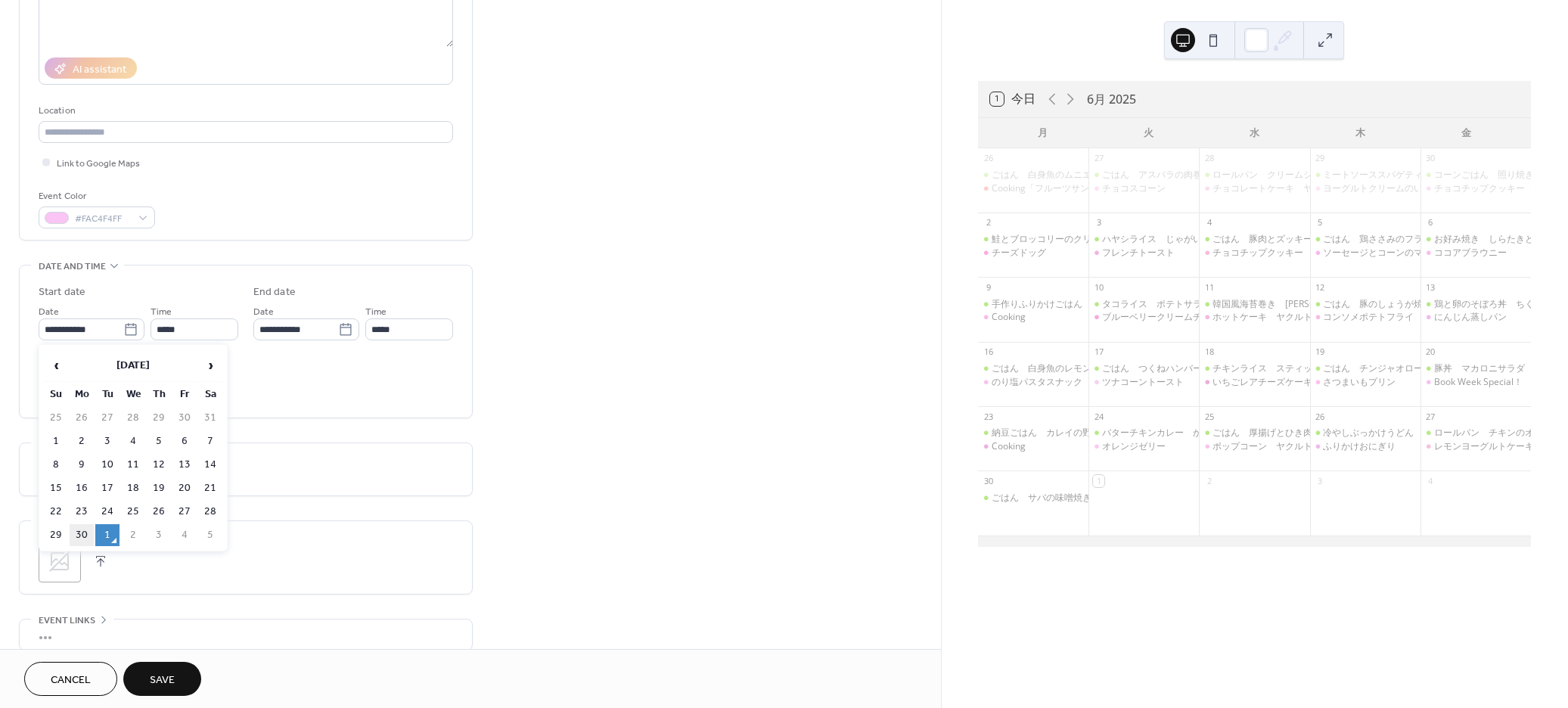click on "30" at bounding box center (82, 535) 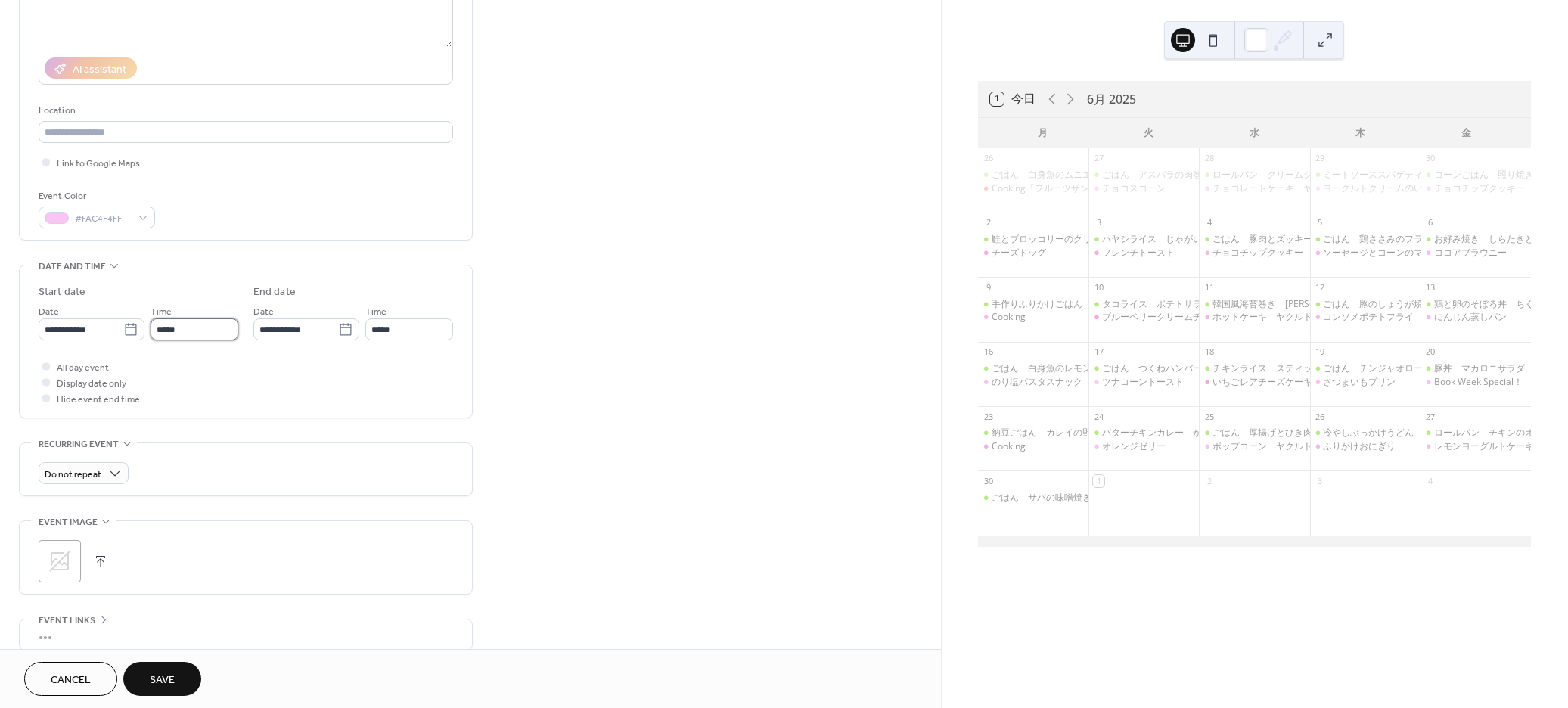click on "*****" at bounding box center (194, 329) 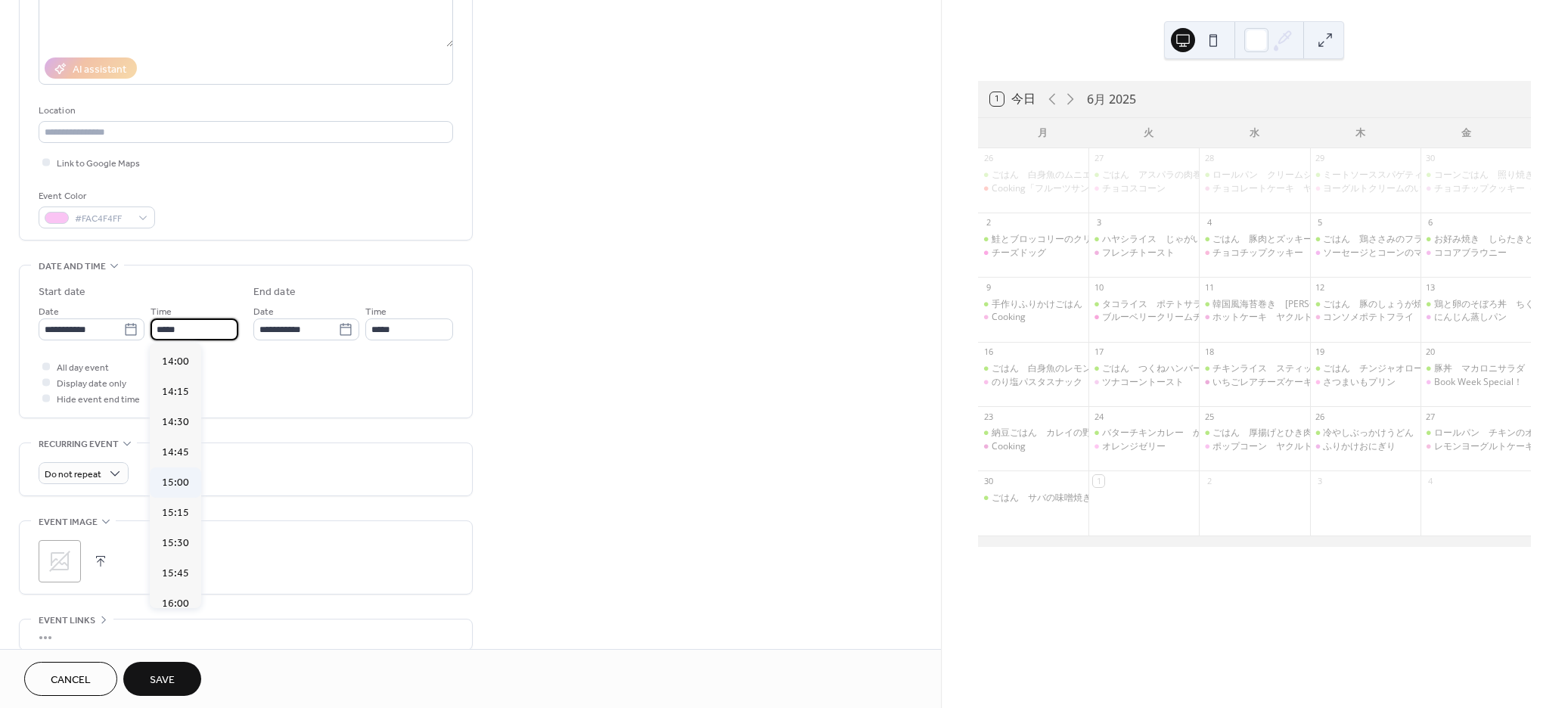 scroll, scrollTop: 1700, scrollLeft: 0, axis: vertical 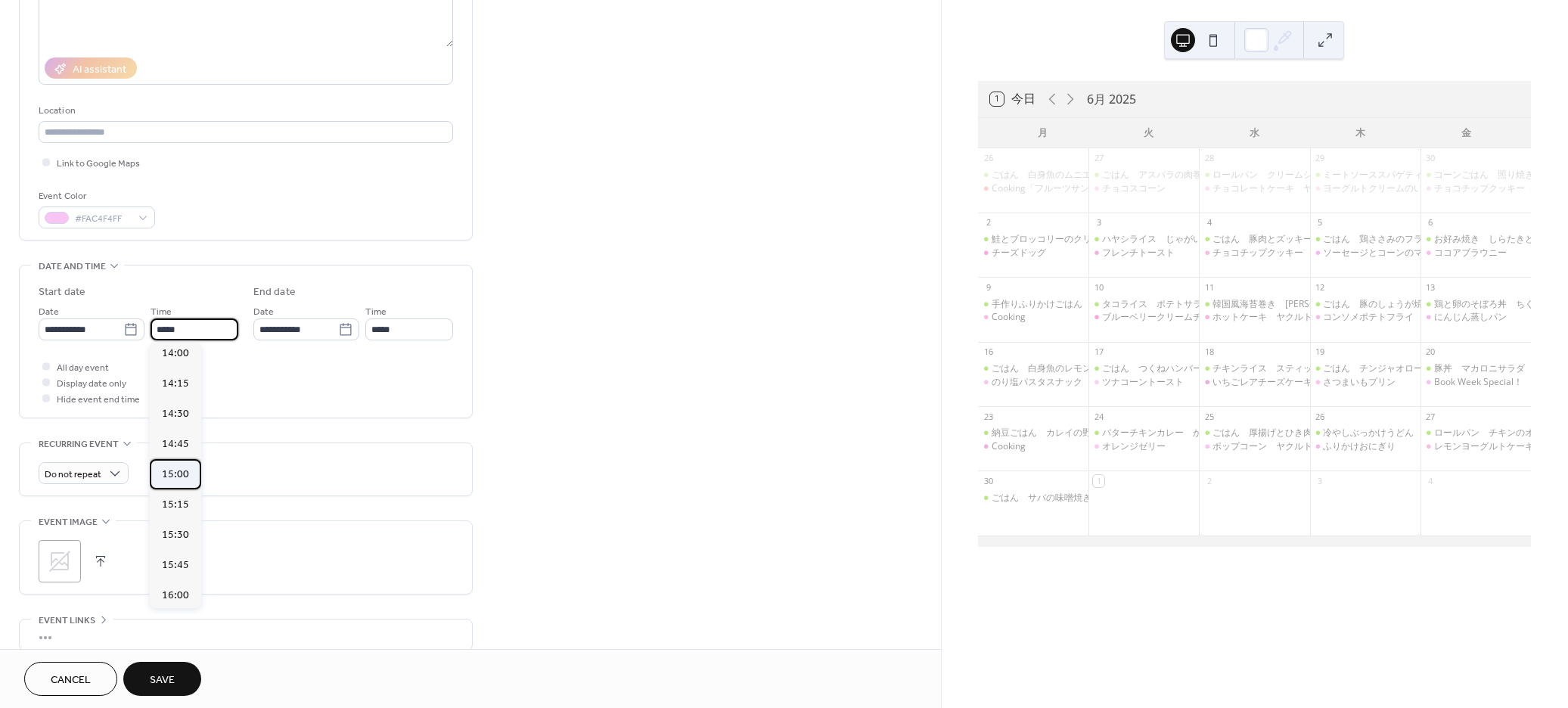 click on "15:00" at bounding box center (175, 474) 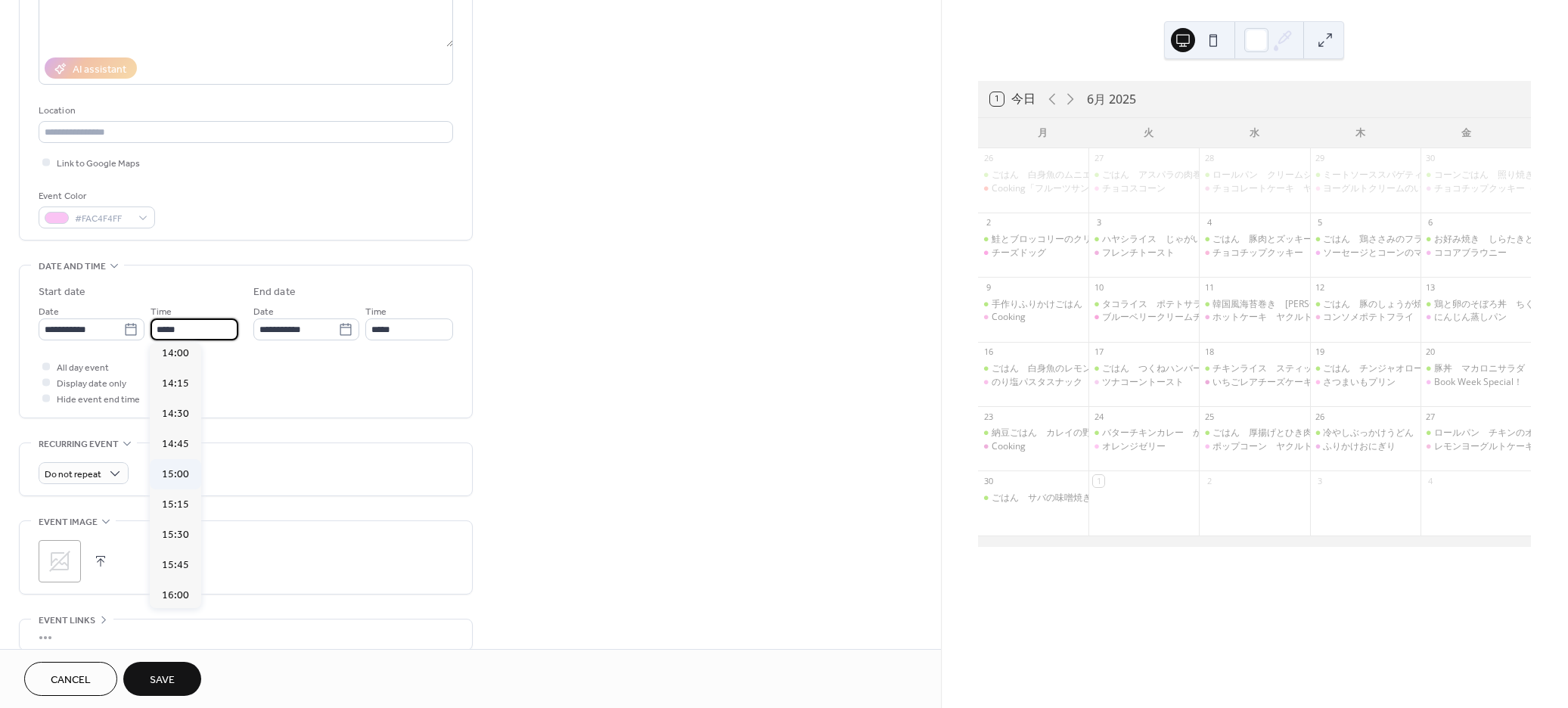 type on "*****" 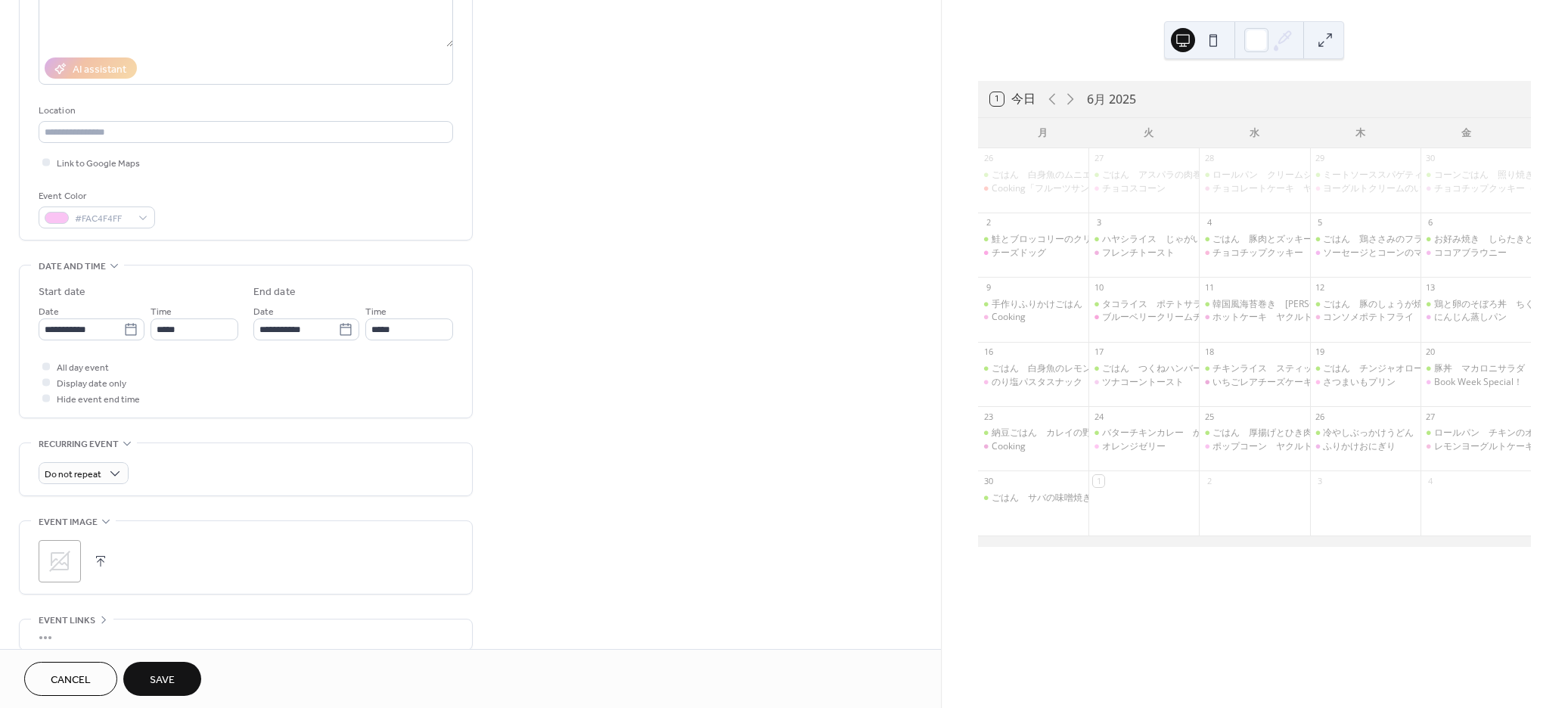 click on ";" at bounding box center (246, 561) 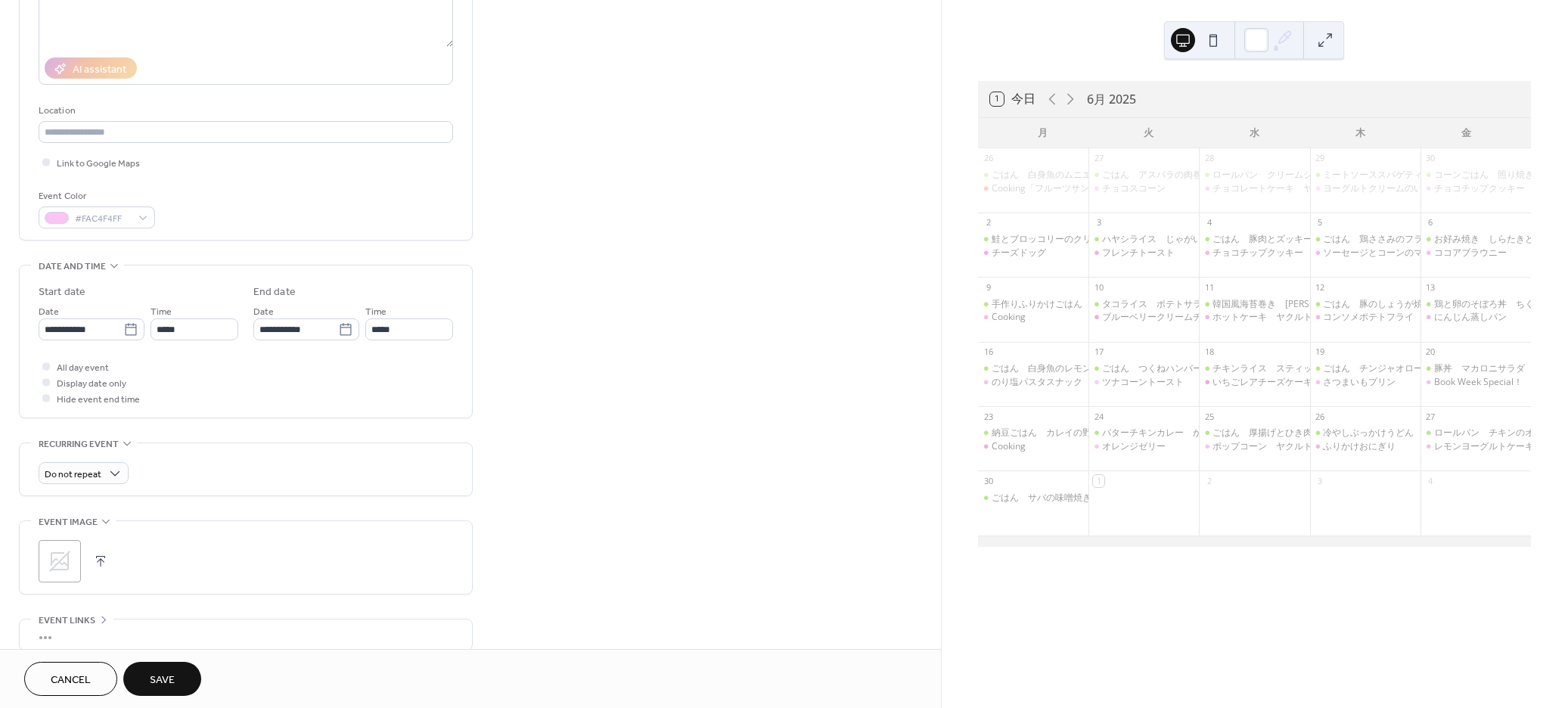click at bounding box center [101, 561] 